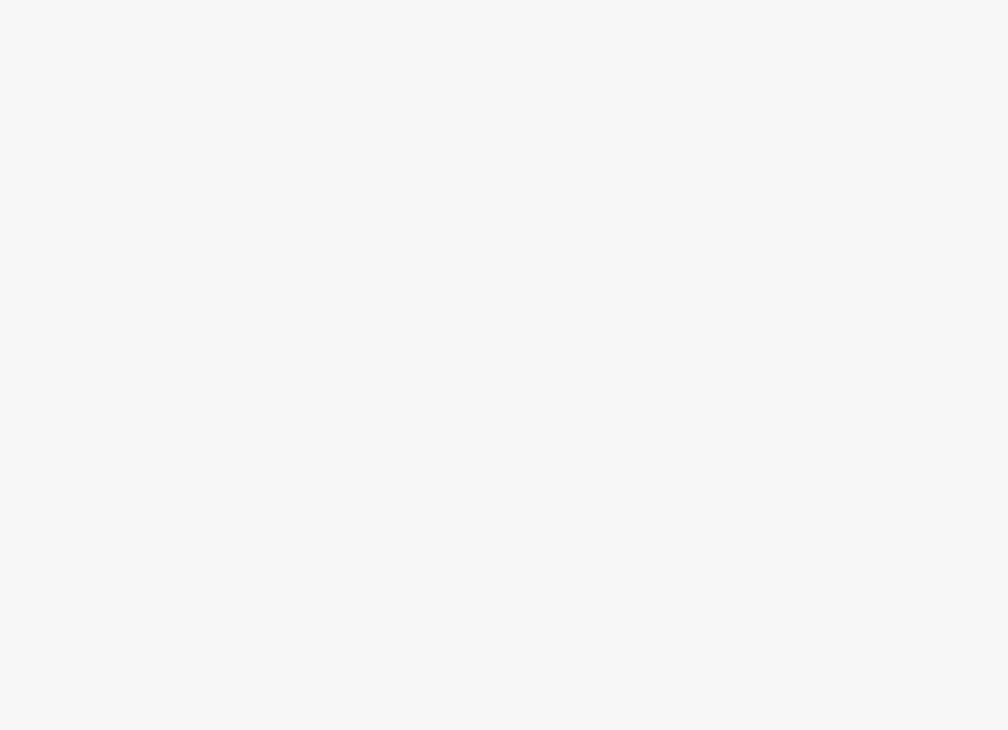 scroll, scrollTop: 0, scrollLeft: 0, axis: both 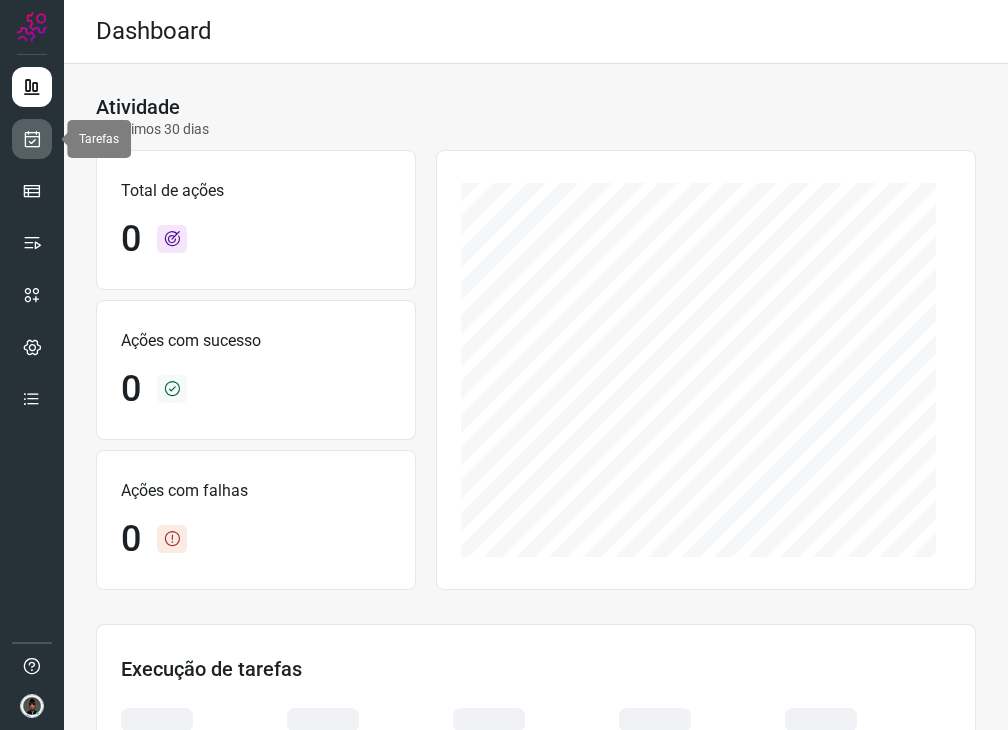 click at bounding box center (32, 139) 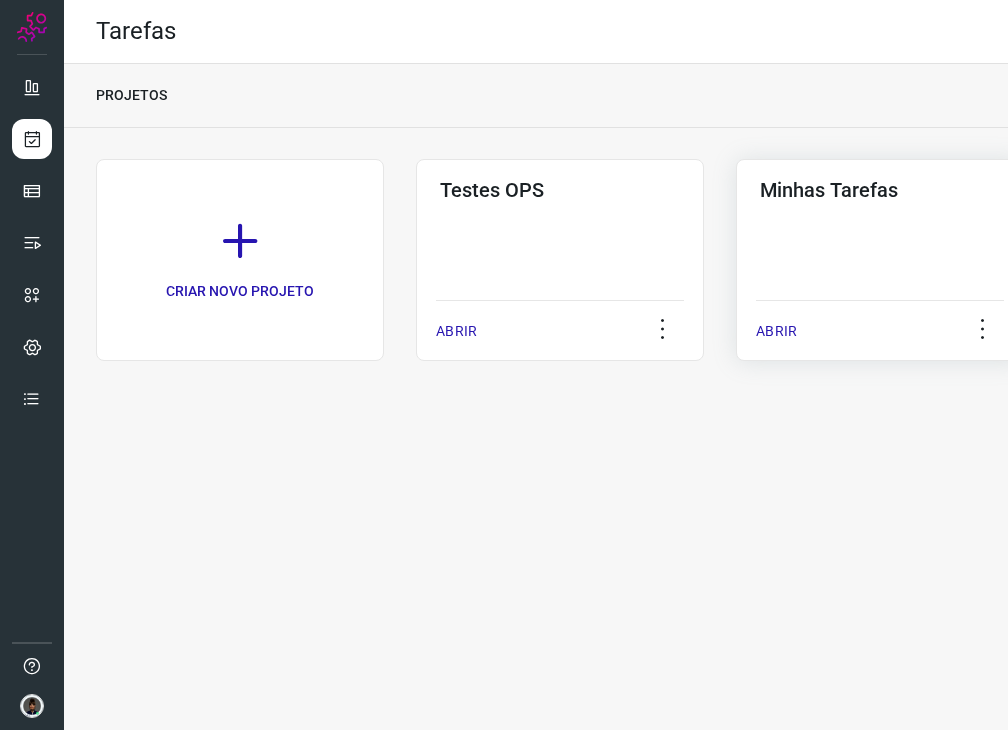 click on "Minhas Tarefas  ABRIR" 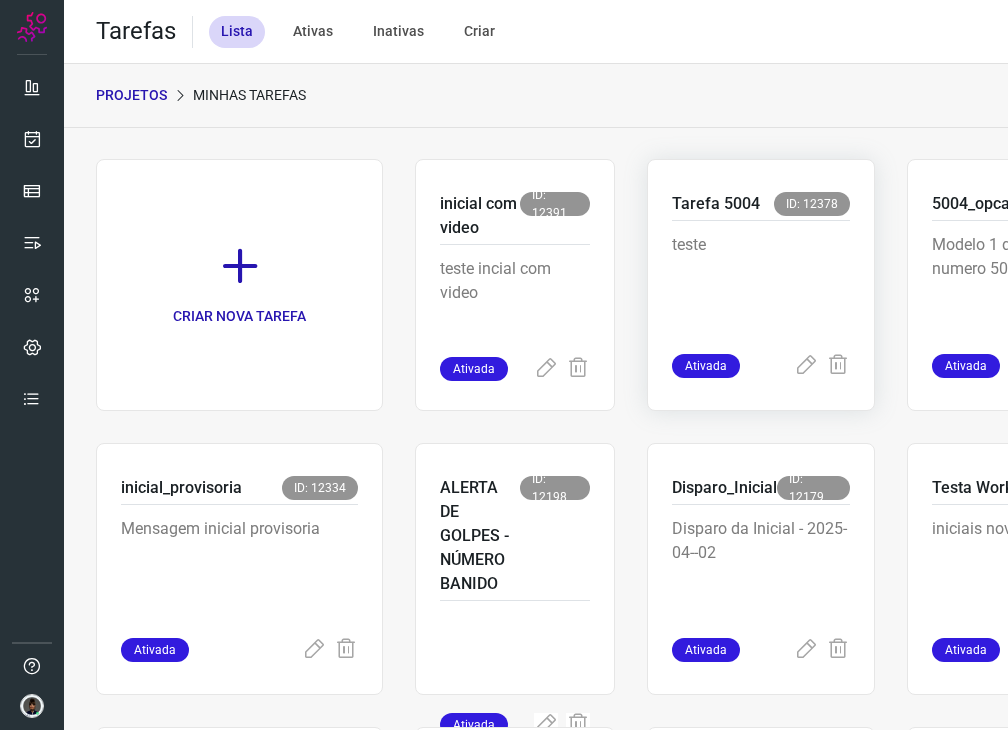 scroll, scrollTop: 691, scrollLeft: 0, axis: vertical 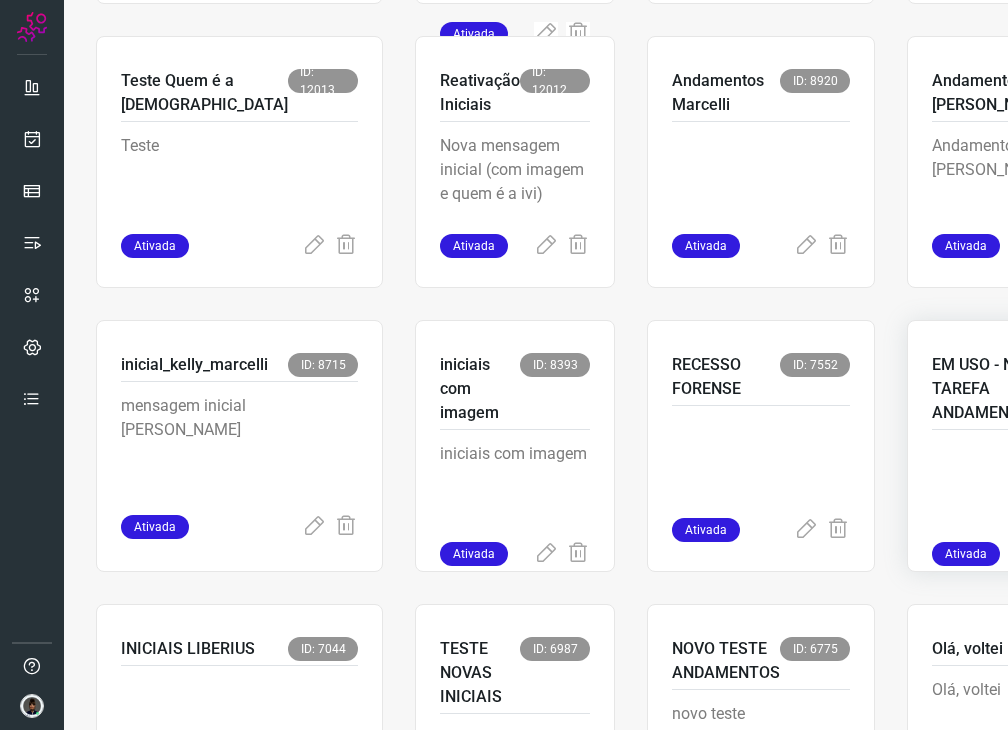 click at bounding box center [1027, 492] 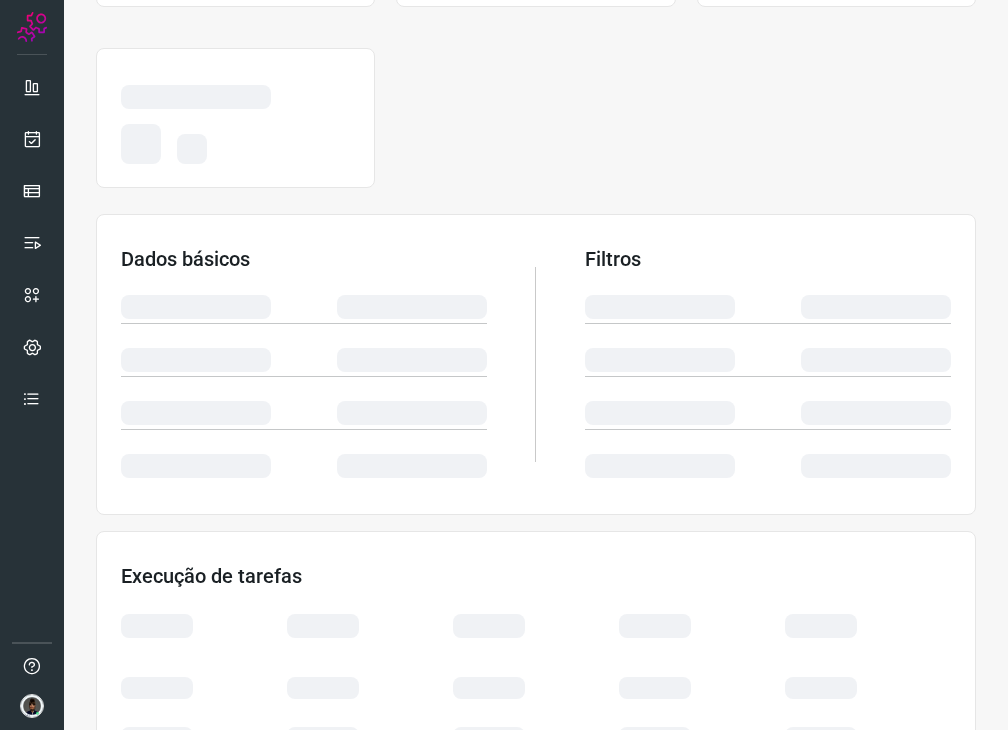 scroll, scrollTop: 0, scrollLeft: 0, axis: both 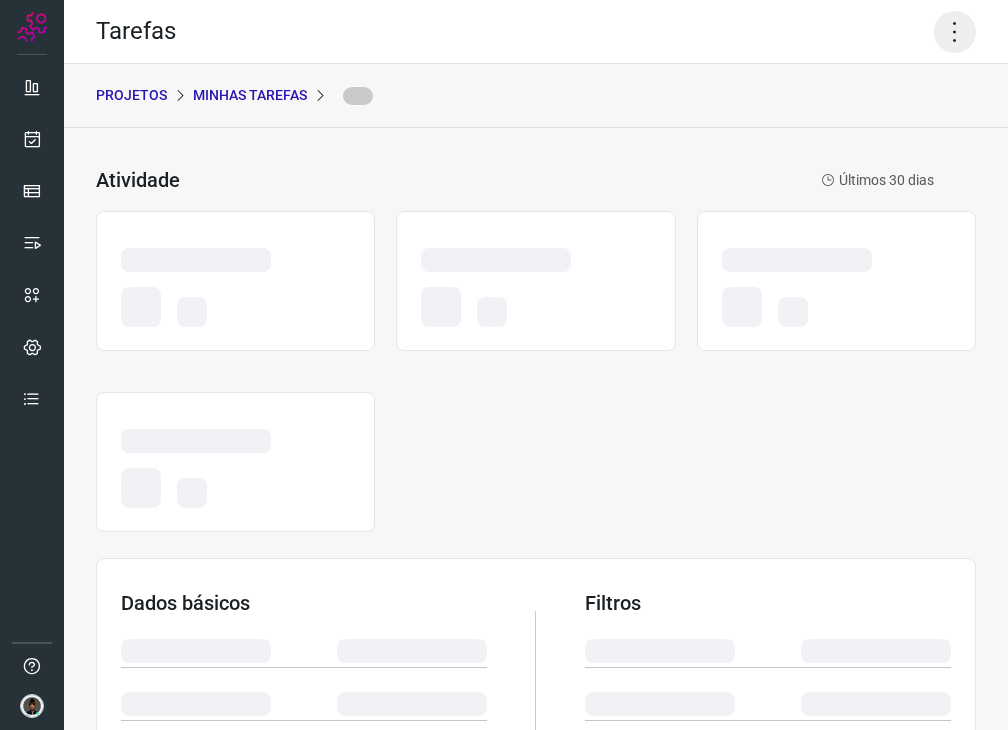 click 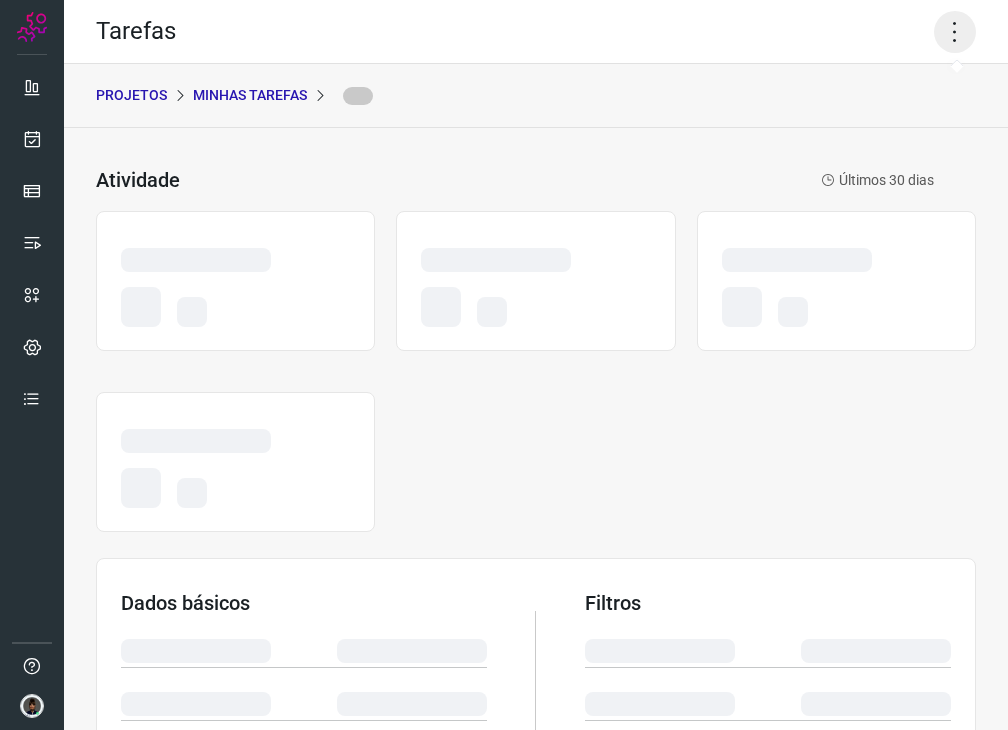click 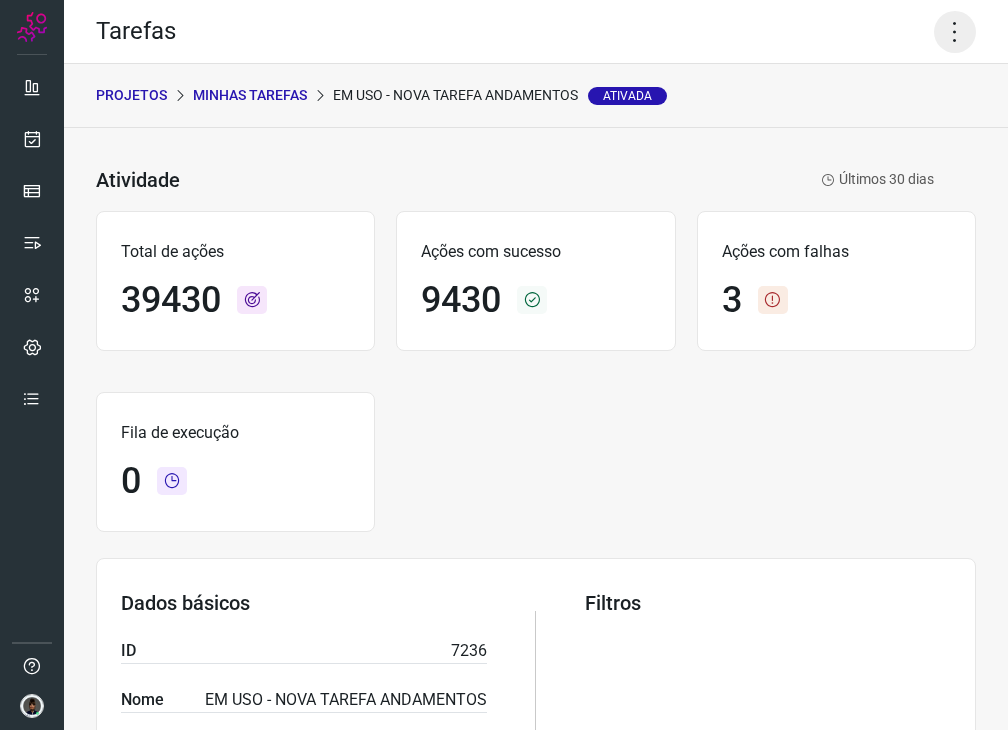 click 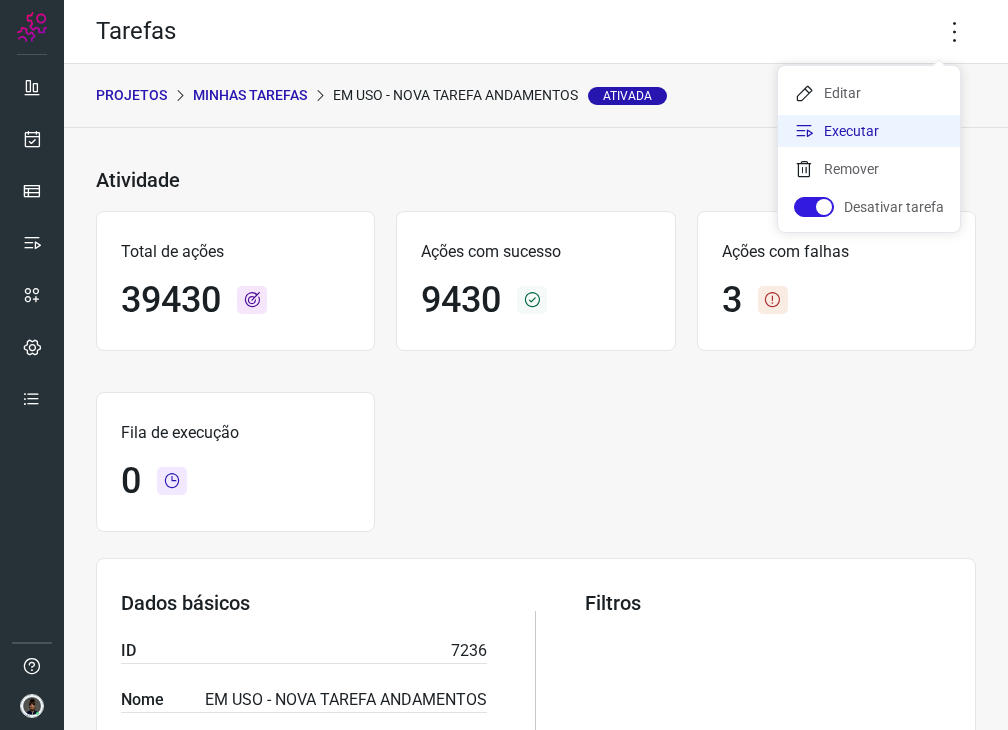click on "Executar" 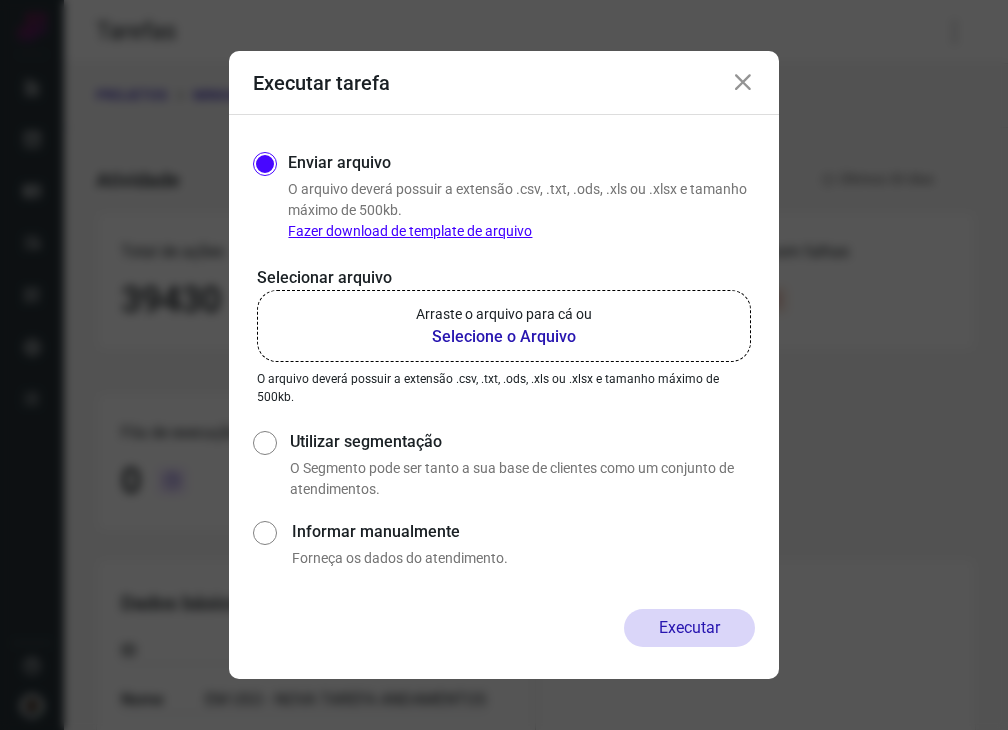 click on "Arraste o arquivo para cá ou Selecione o Arquivo" 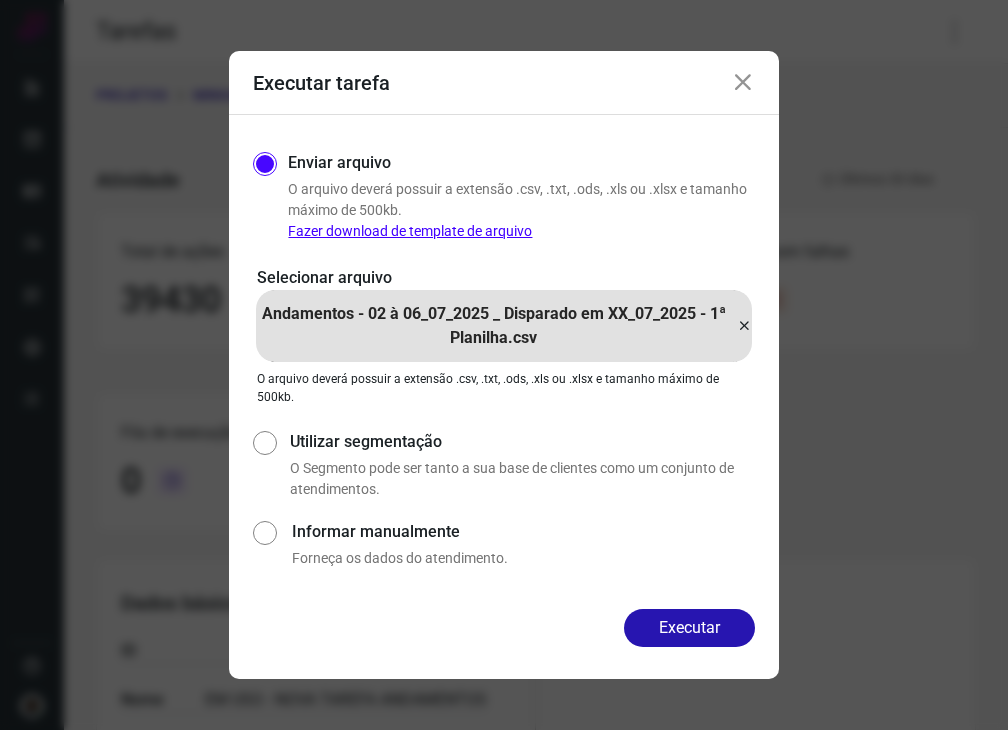 click on "Executar" at bounding box center (689, 628) 